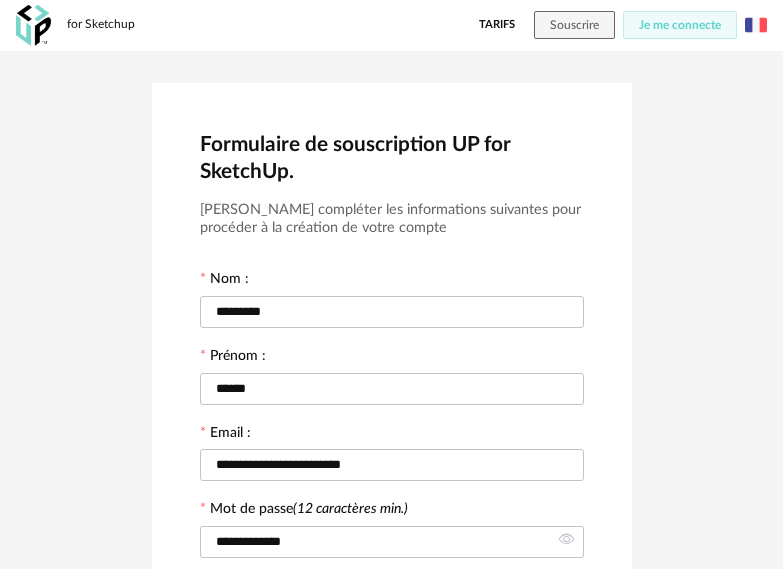 scroll, scrollTop: 400, scrollLeft: 0, axis: vertical 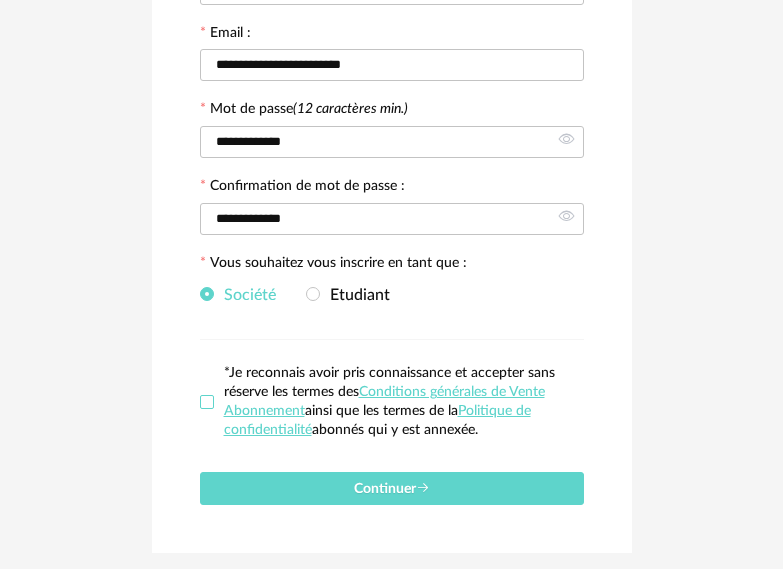 click at bounding box center [207, 402] 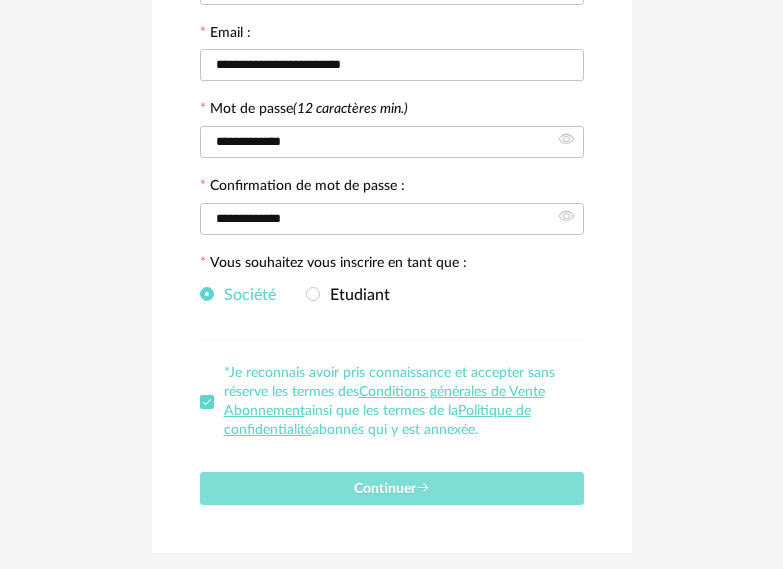 click on "Continuer" at bounding box center (392, 488) 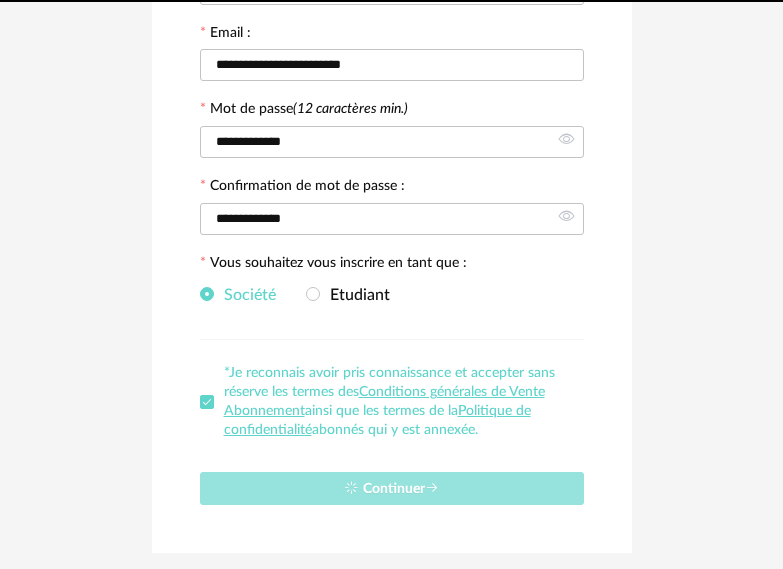 type 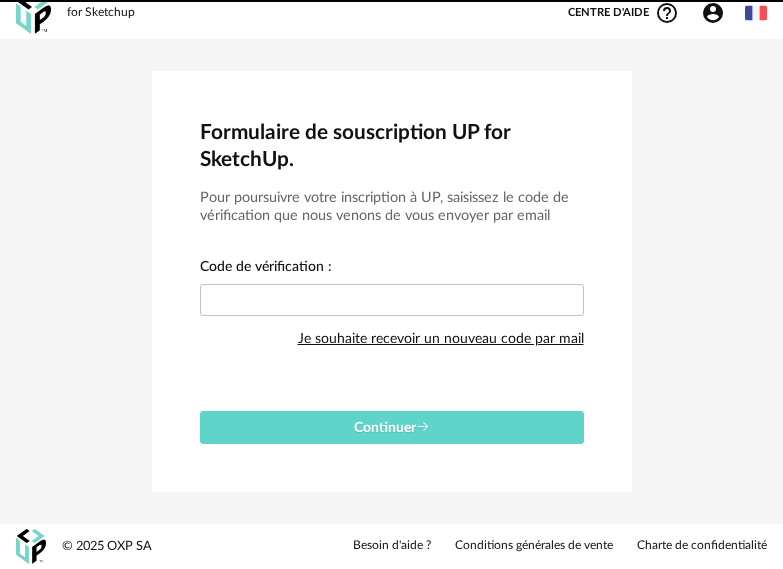 scroll, scrollTop: 12, scrollLeft: 0, axis: vertical 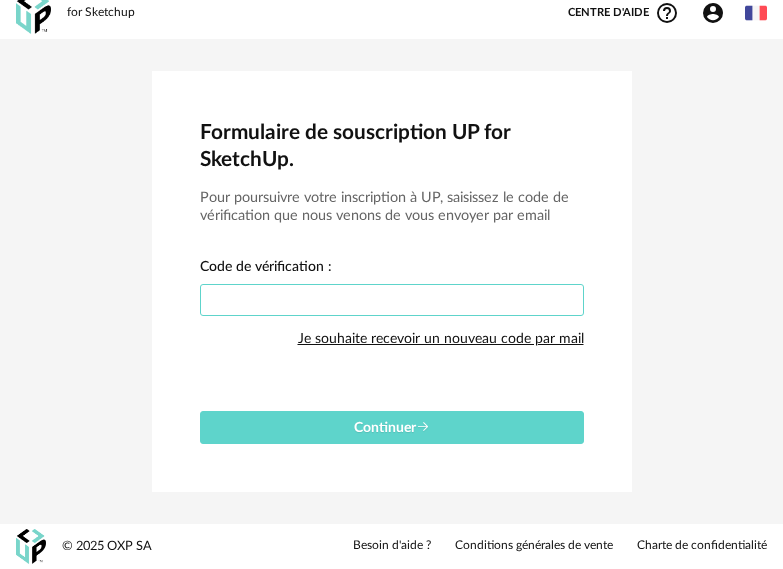 click at bounding box center (392, 300) 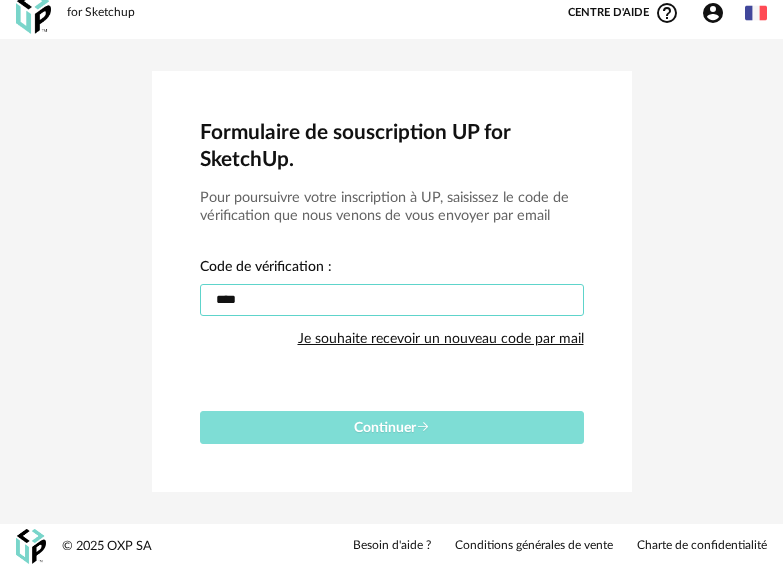 type on "****" 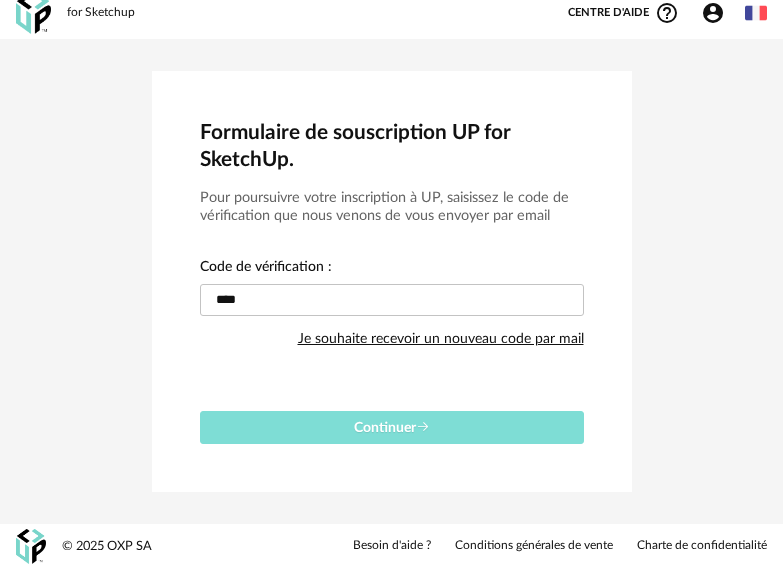 click on "Continuer" at bounding box center [392, 428] 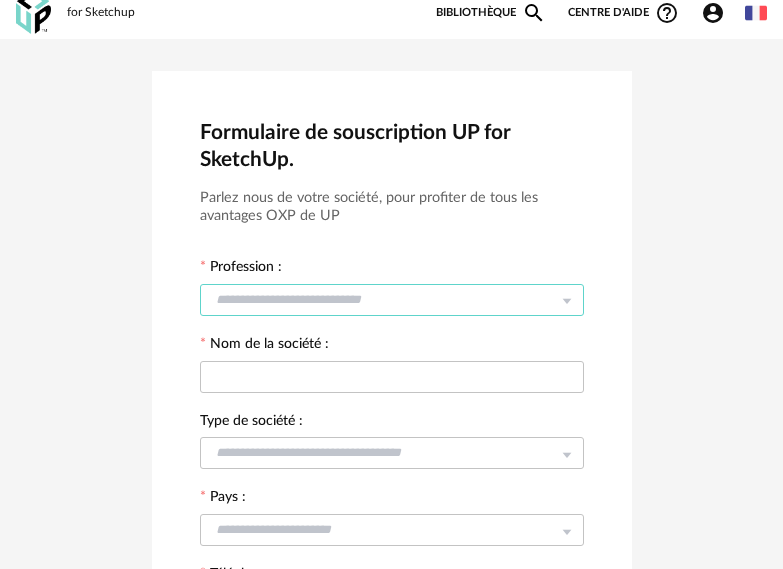 click at bounding box center (392, 300) 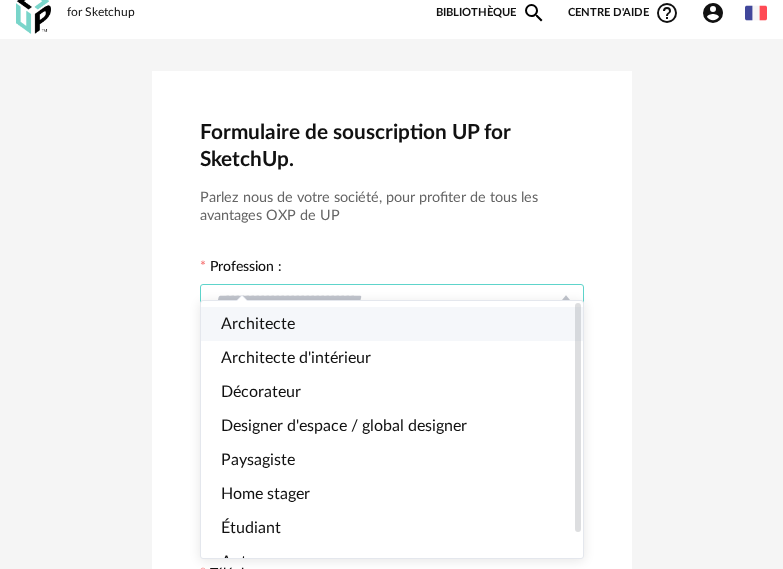 click on "Architecte" at bounding box center (400, 324) 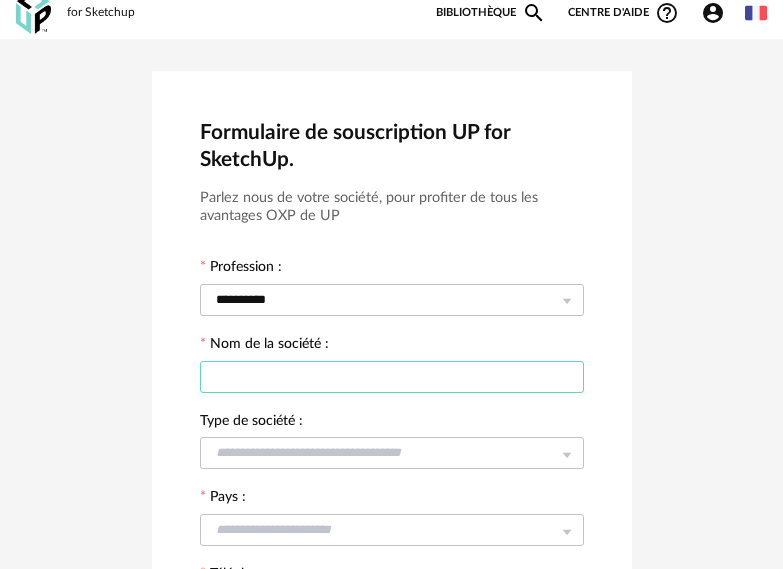 click at bounding box center [392, 377] 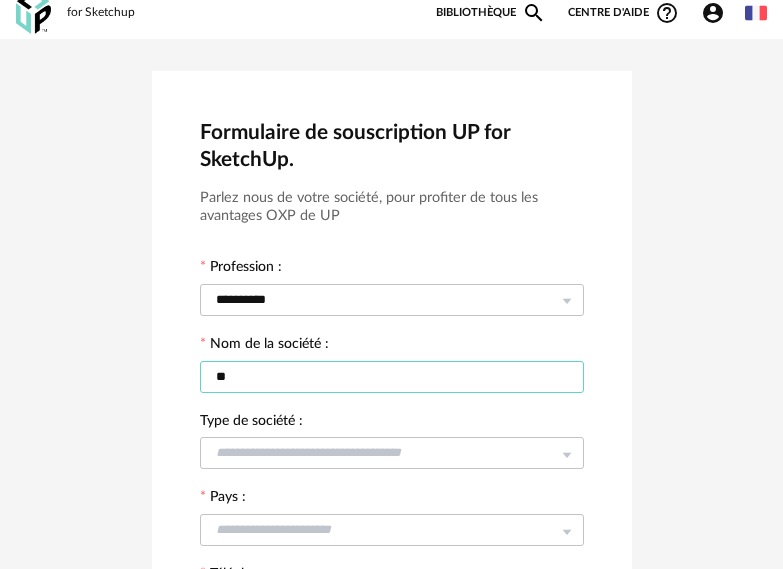 type on "*" 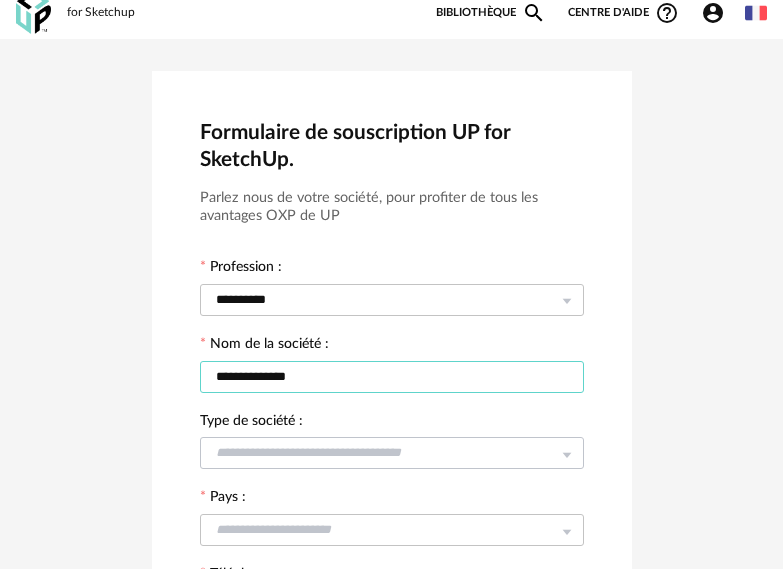 type on "**********" 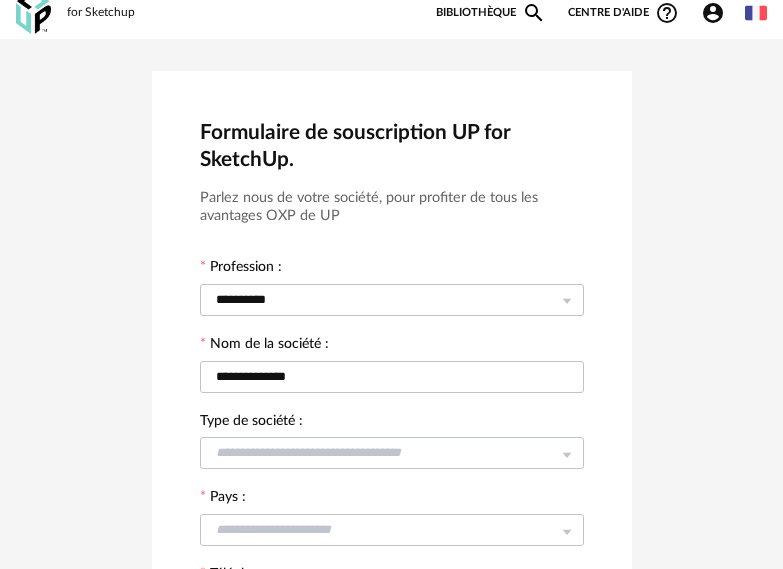 click at bounding box center [566, 453] 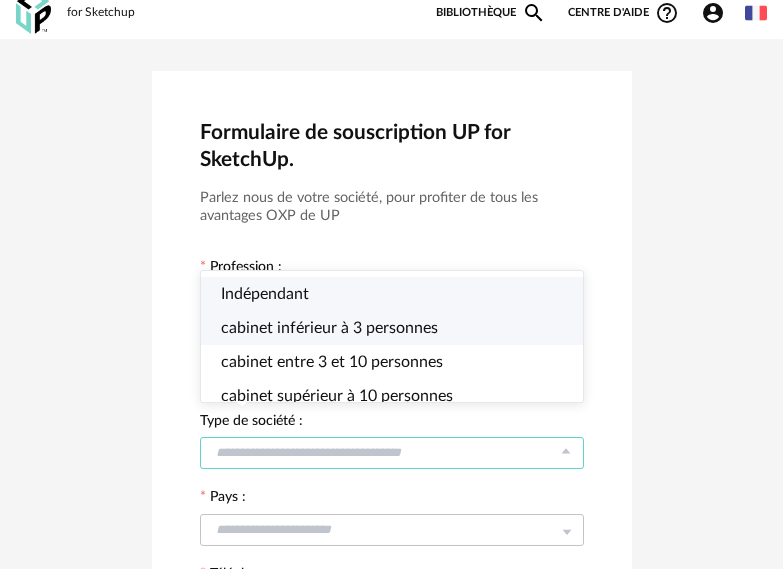 drag, startPoint x: 328, startPoint y: 336, endPoint x: 341, endPoint y: 335, distance: 13.038404 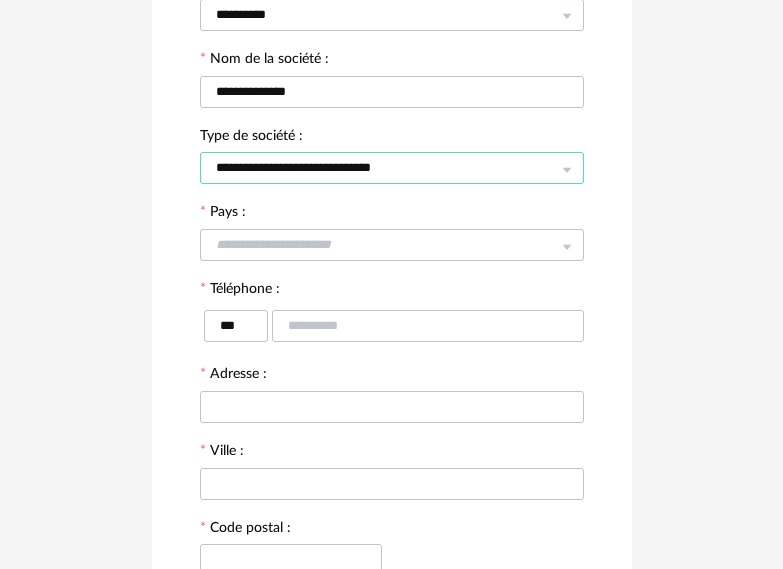 scroll, scrollTop: 312, scrollLeft: 0, axis: vertical 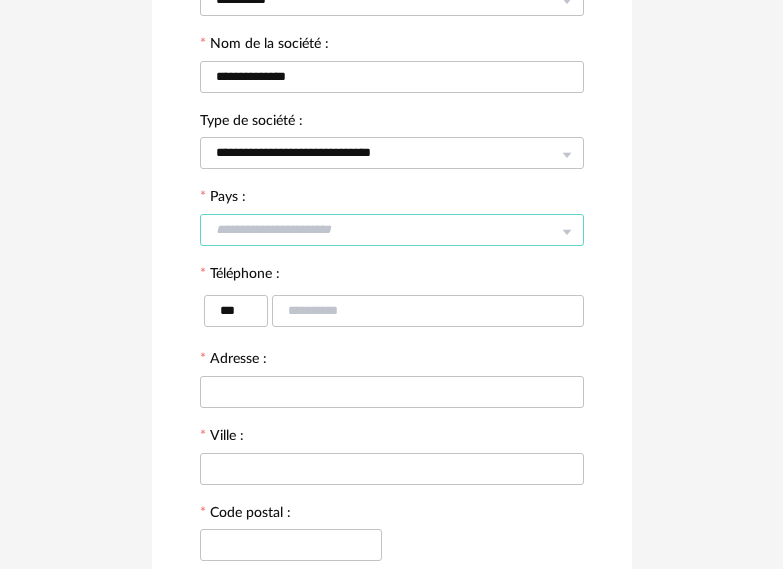 click at bounding box center [392, 230] 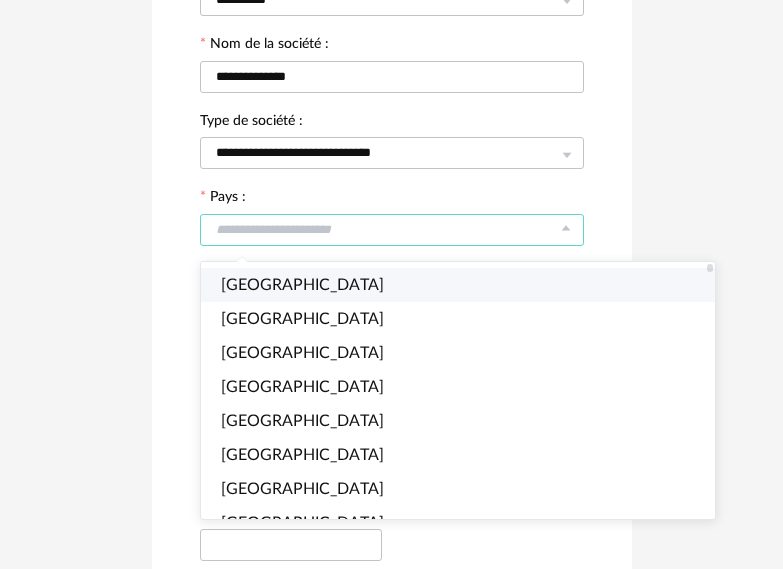 click on "France" at bounding box center (466, 285) 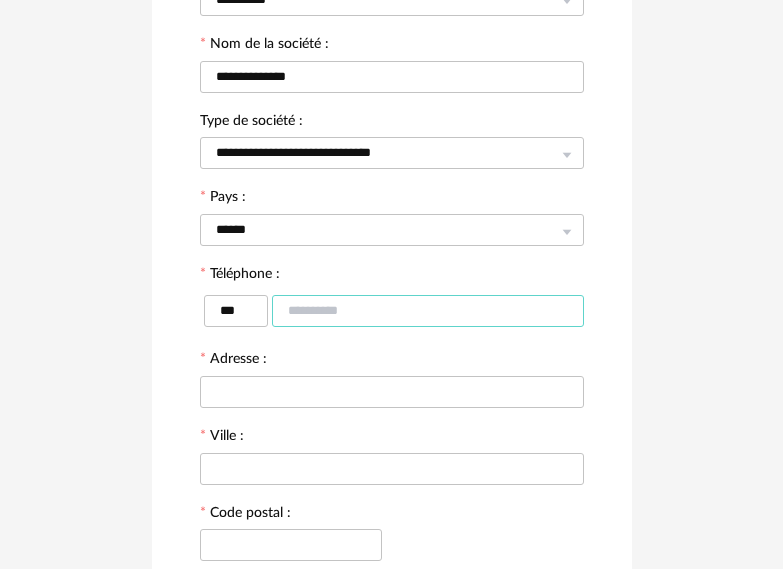 click at bounding box center [428, 311] 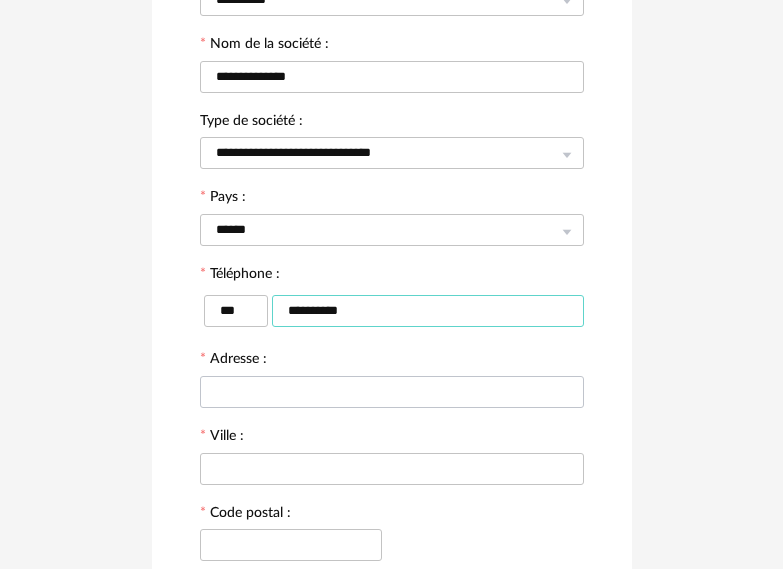 type on "**********" 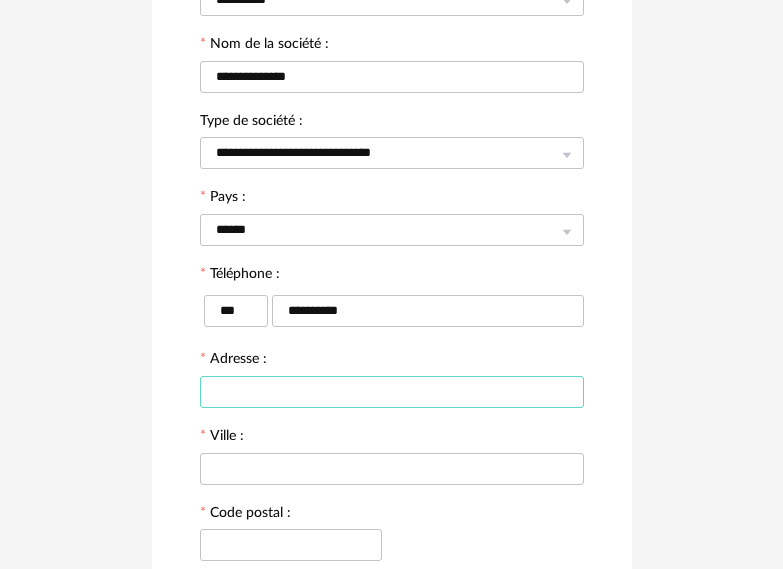 click at bounding box center [392, 392] 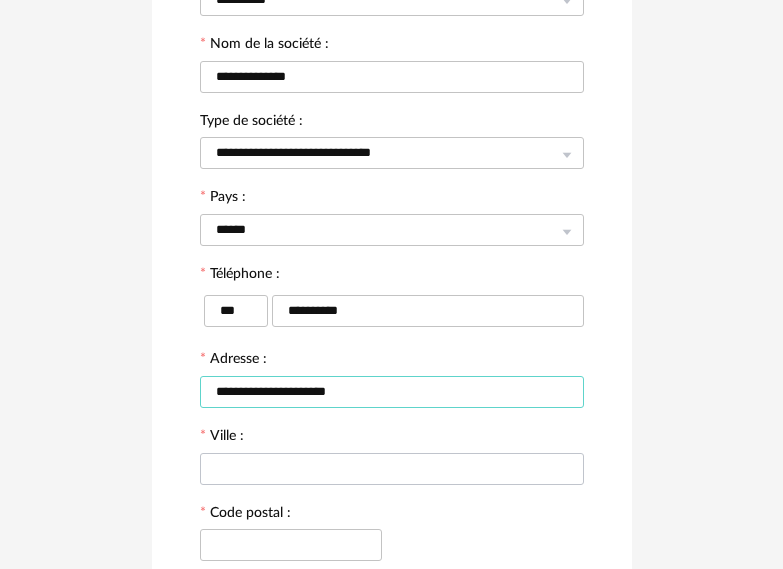 type on "**********" 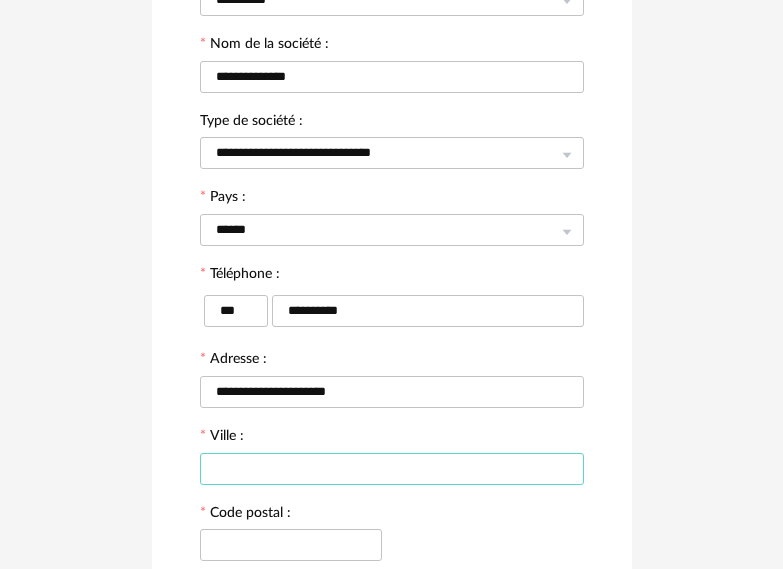 click at bounding box center (392, 469) 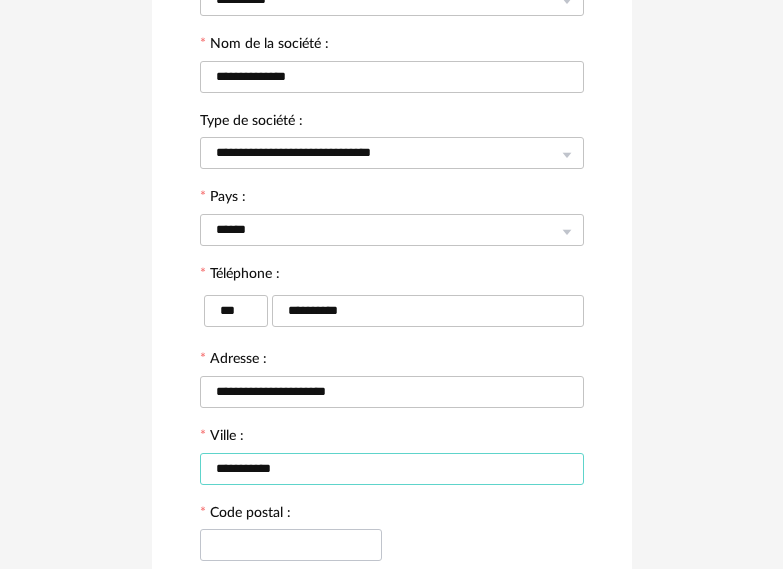 type on "**********" 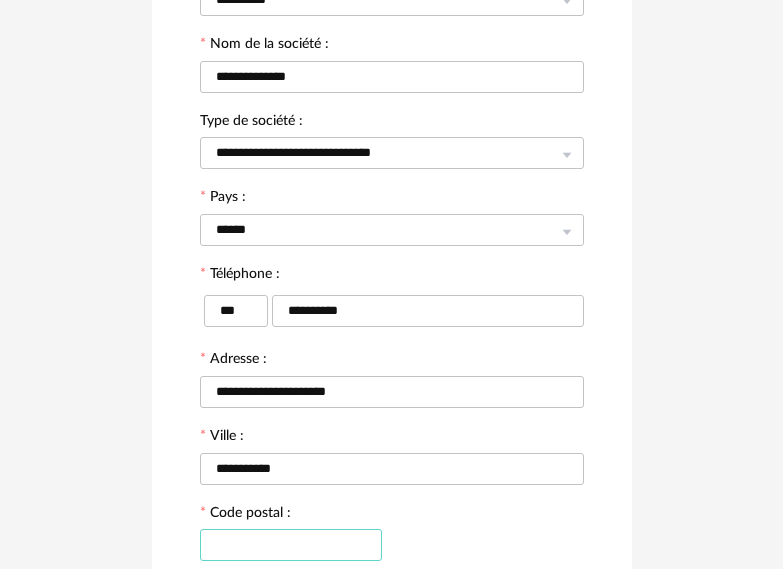 click at bounding box center [291, 545] 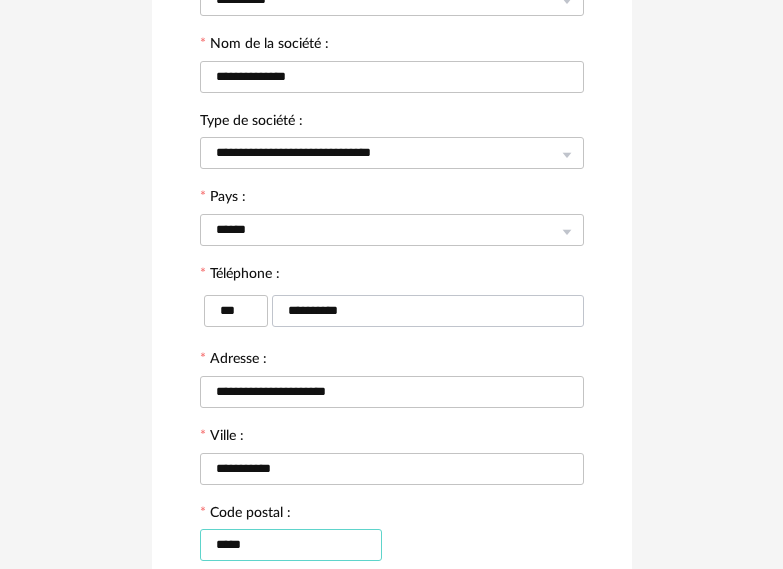 scroll, scrollTop: 574, scrollLeft: 0, axis: vertical 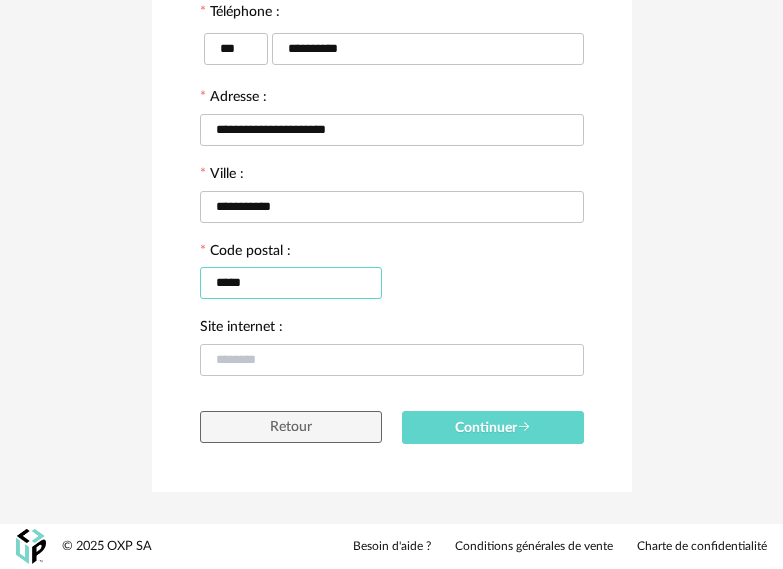type on "*****" 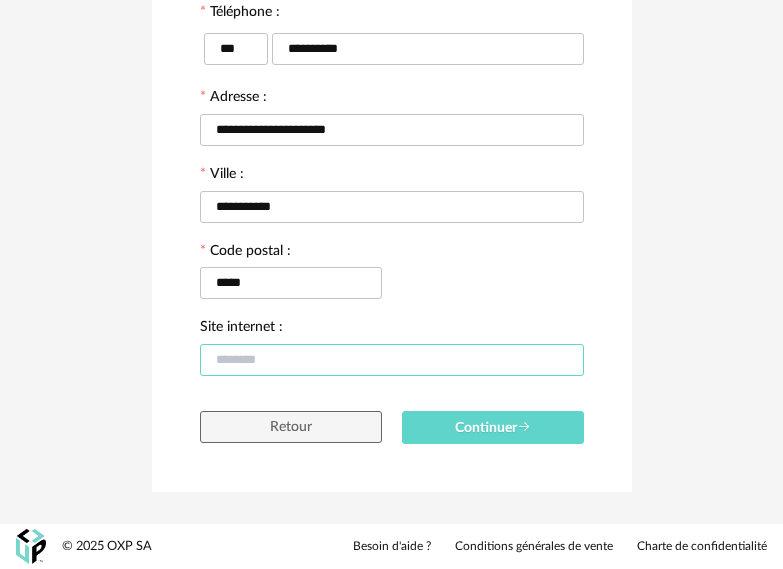 click at bounding box center [392, 360] 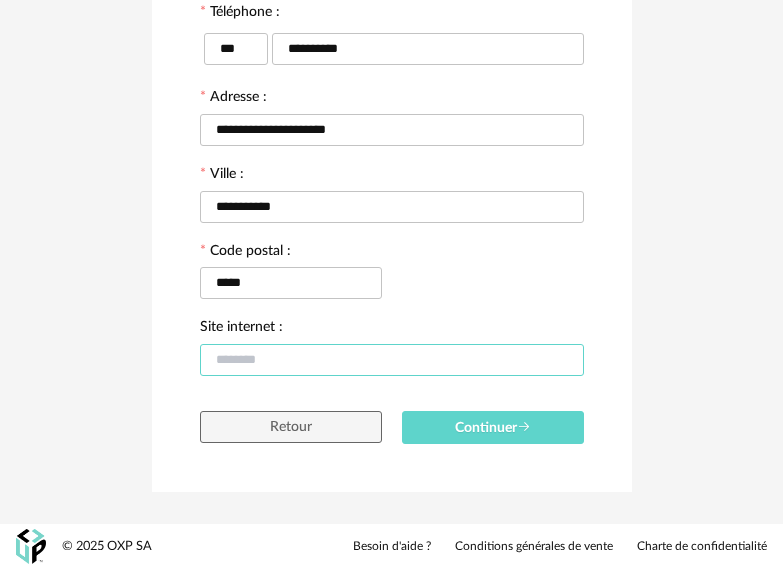 paste on "**********" 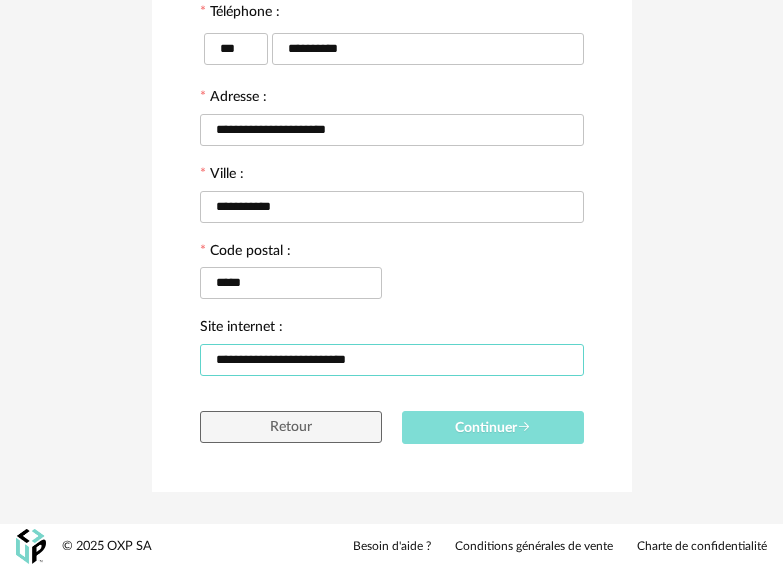 type on "**********" 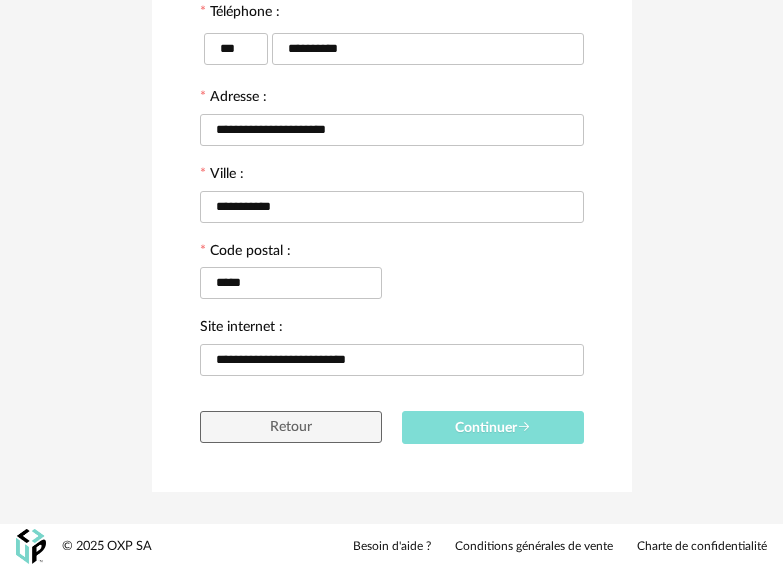 click on "Continuer" at bounding box center (493, 428) 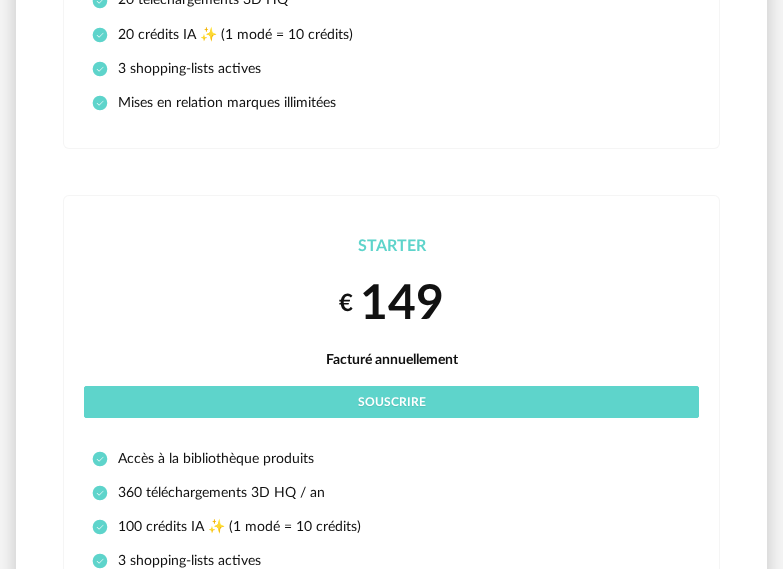 scroll, scrollTop: 0, scrollLeft: 0, axis: both 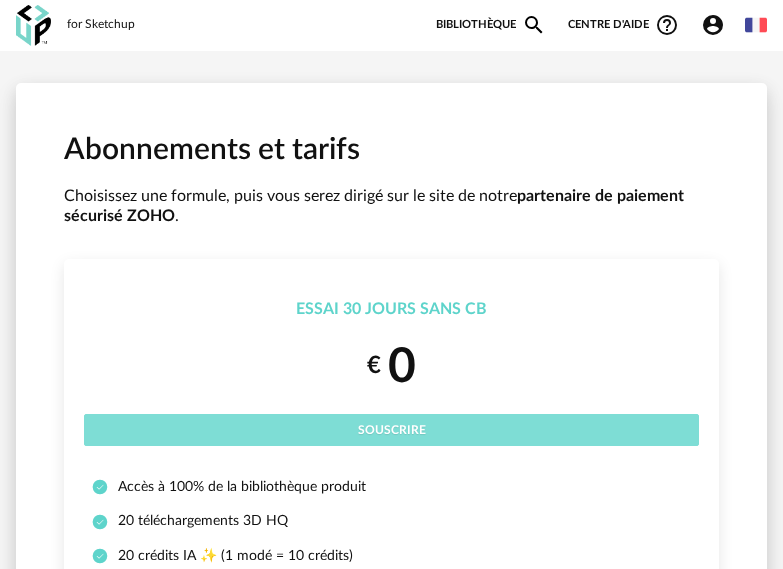click on "Souscrire" at bounding box center [392, 430] 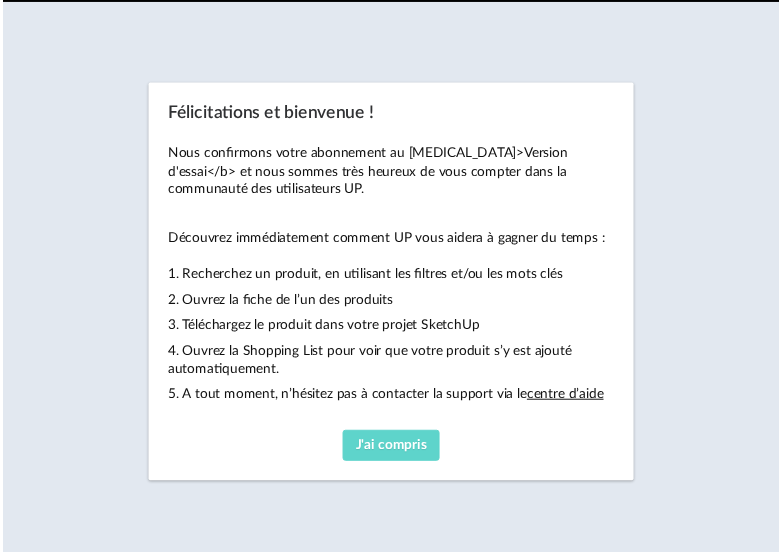 scroll, scrollTop: 0, scrollLeft: 0, axis: both 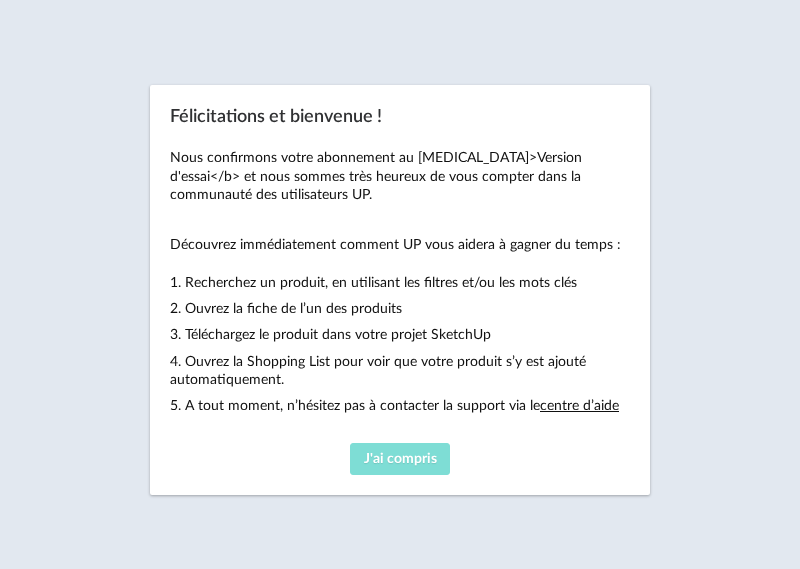 drag, startPoint x: 415, startPoint y: 460, endPoint x: 520, endPoint y: 457, distance: 105.04285 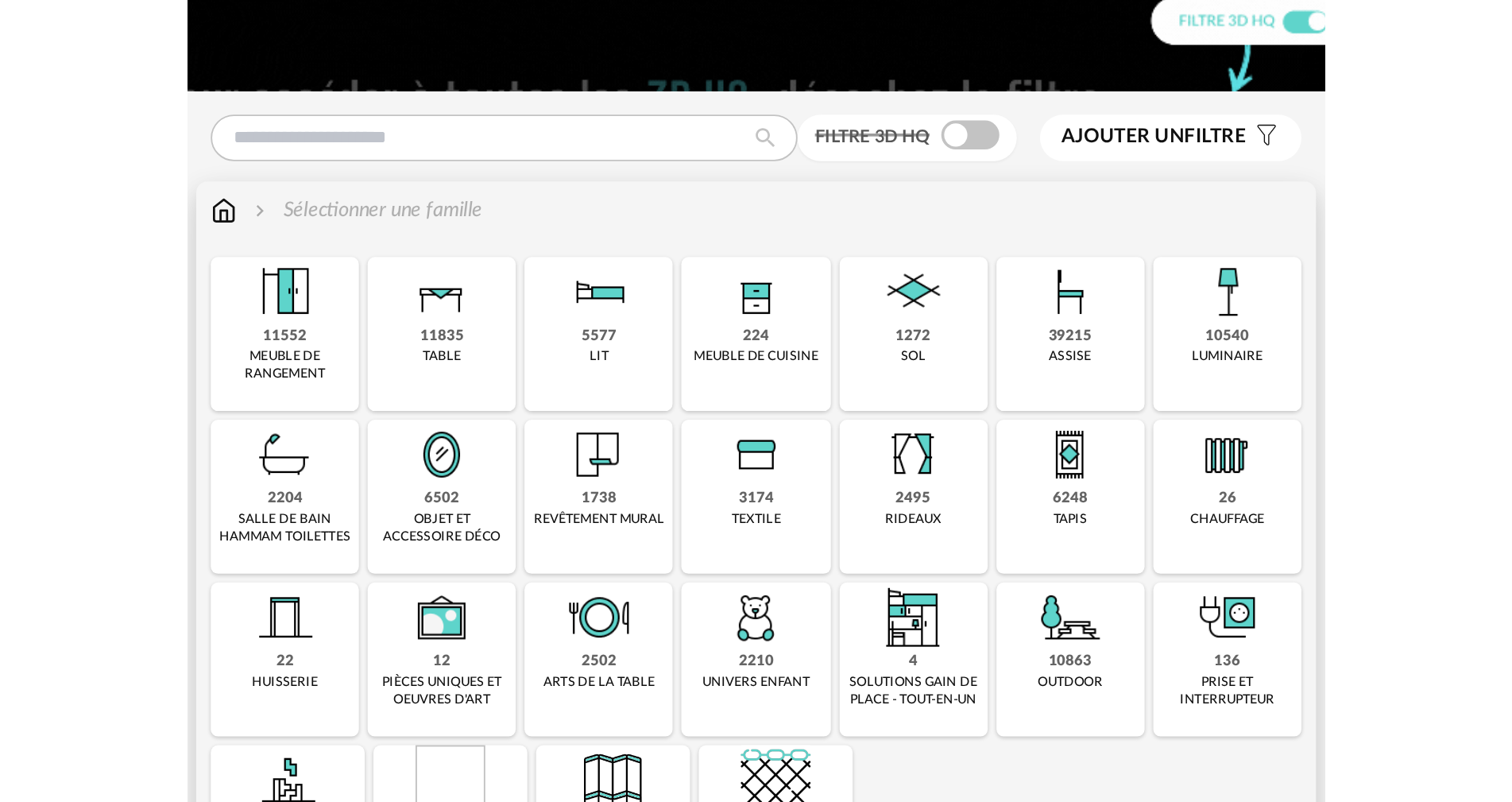 scroll, scrollTop: 0, scrollLeft: 0, axis: both 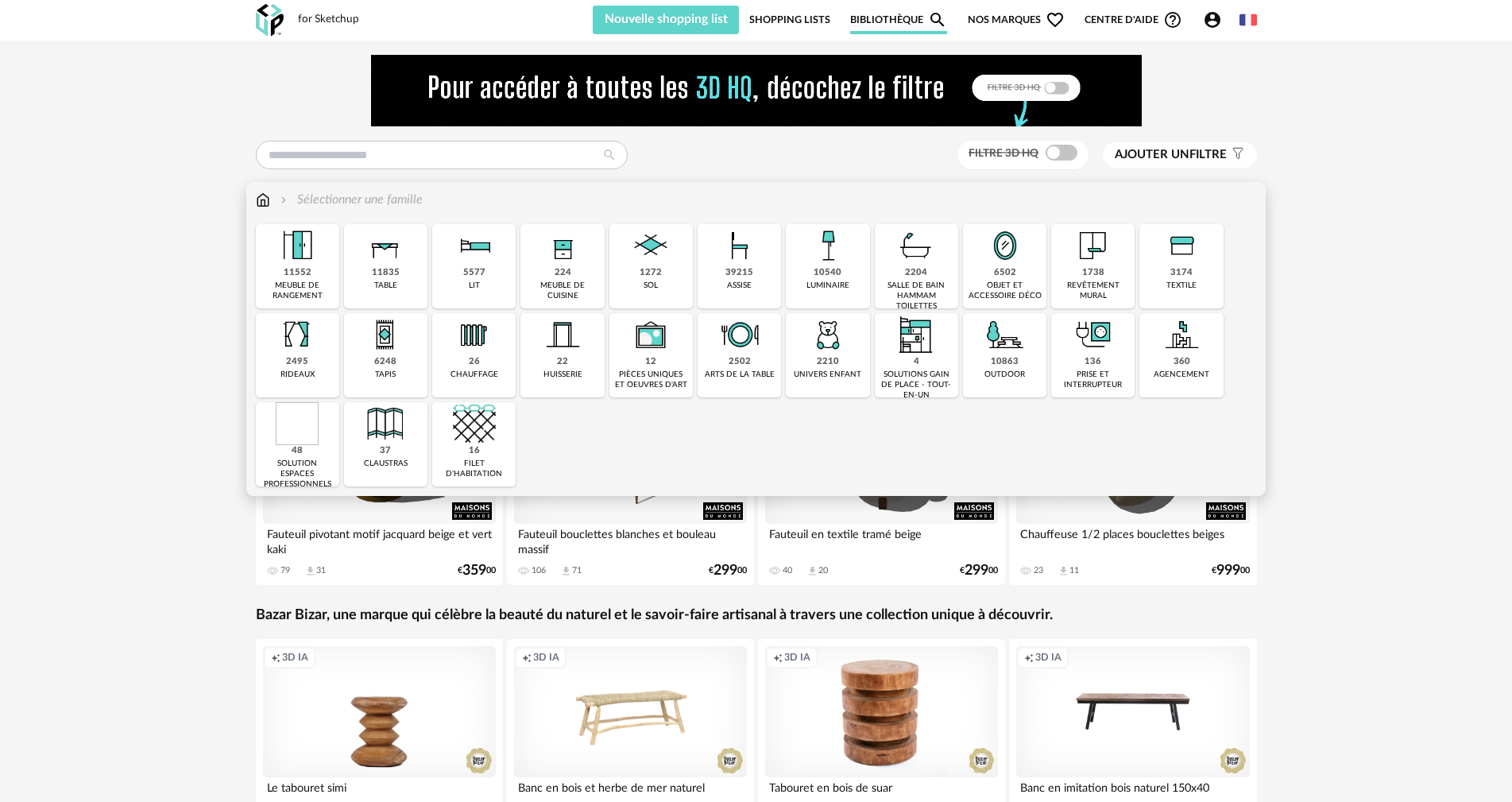 click at bounding box center [297, 246] 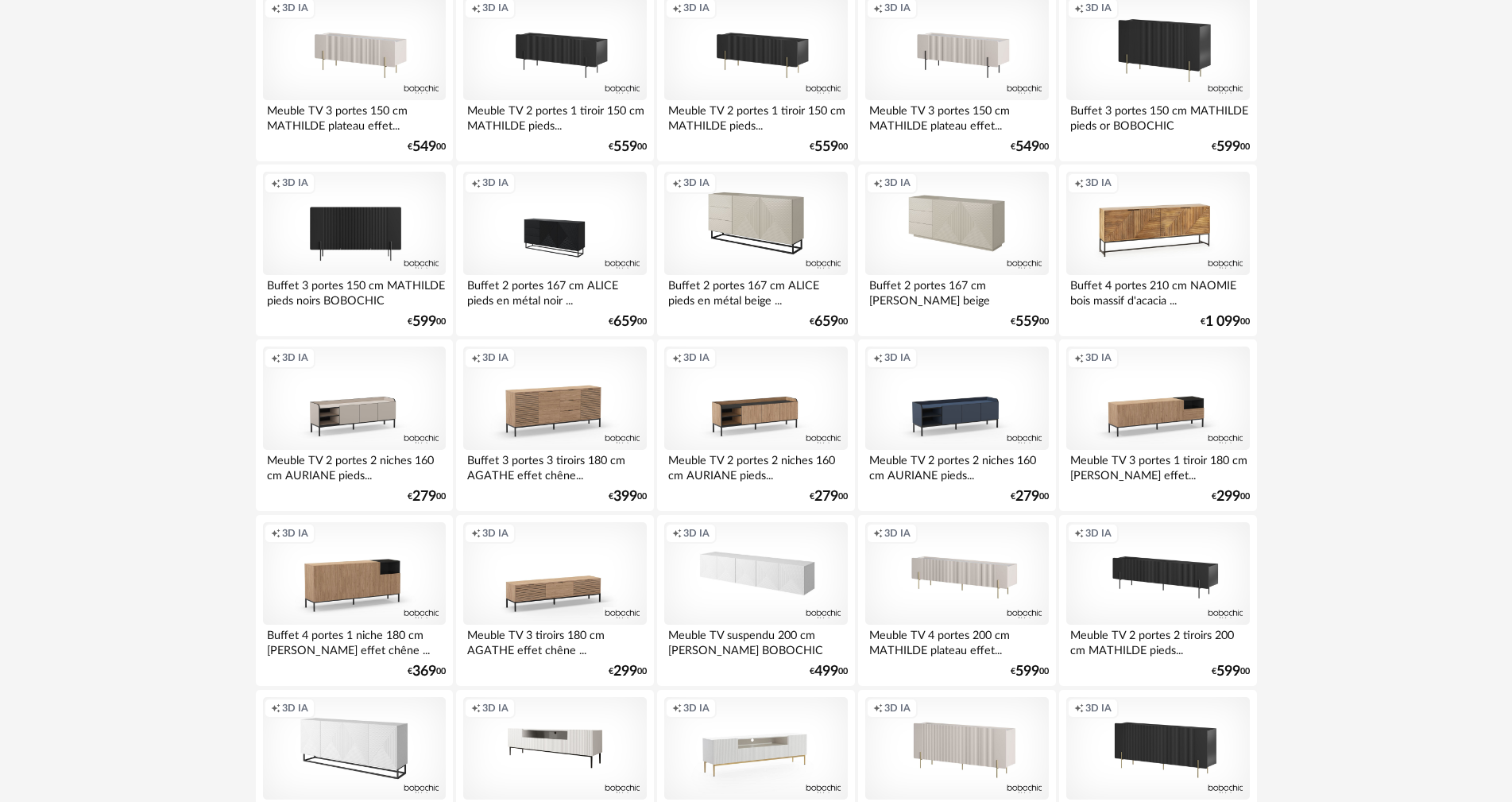 scroll, scrollTop: 0, scrollLeft: 0, axis: both 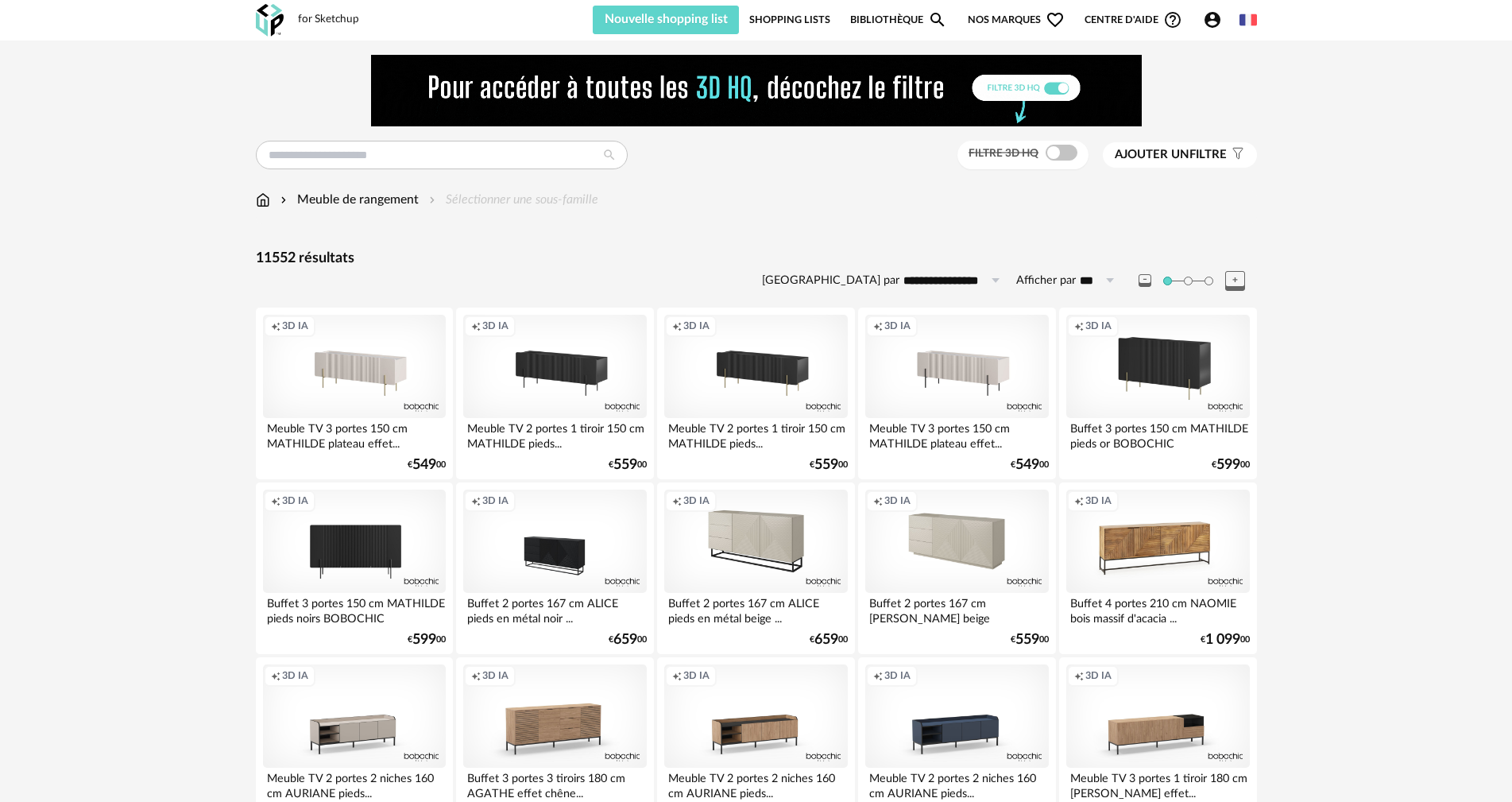 click on "Bibliothèque Magnify icon" at bounding box center [899, 20] 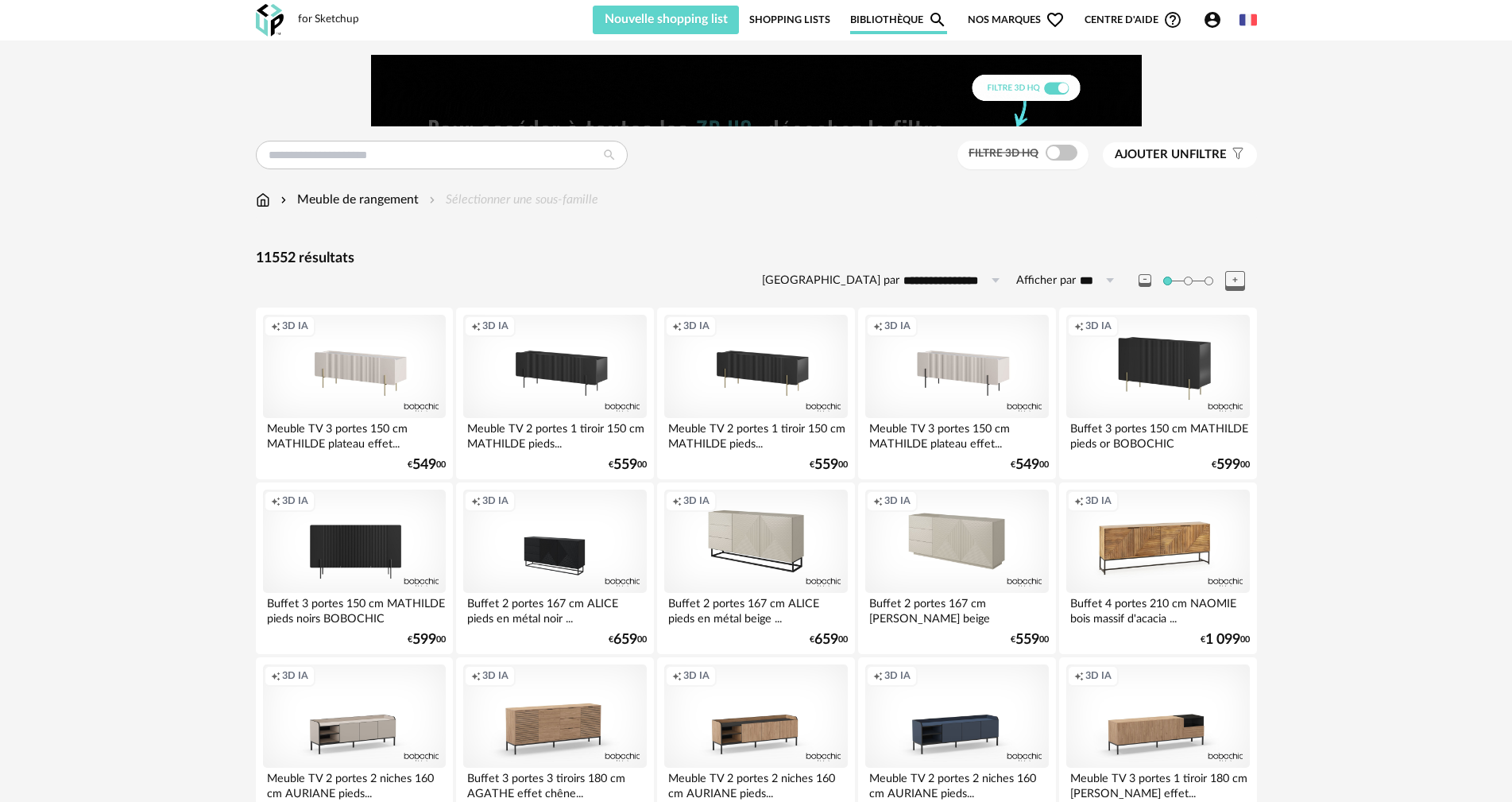 click at bounding box center (263, 200) 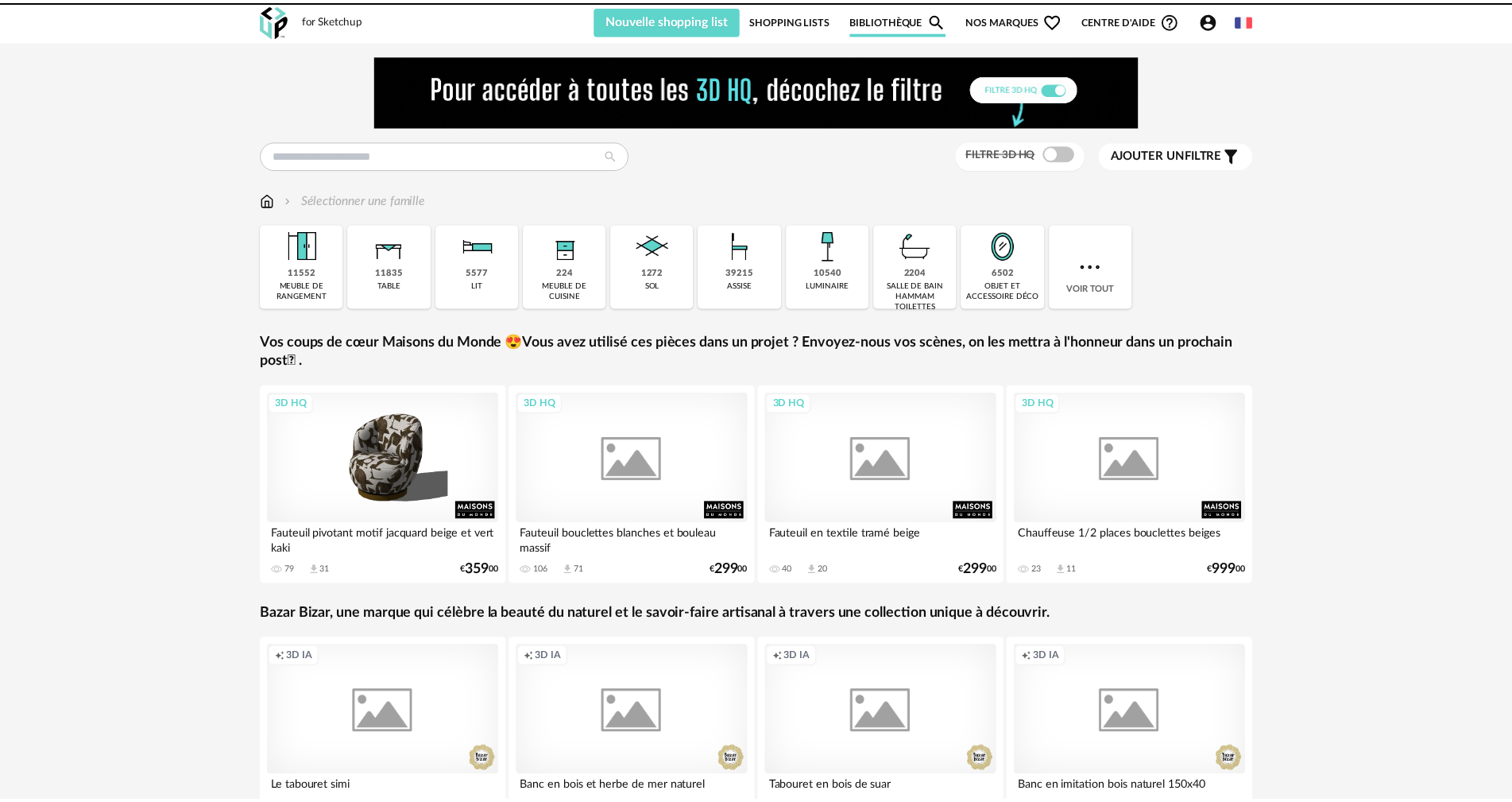 scroll, scrollTop: 0, scrollLeft: 0, axis: both 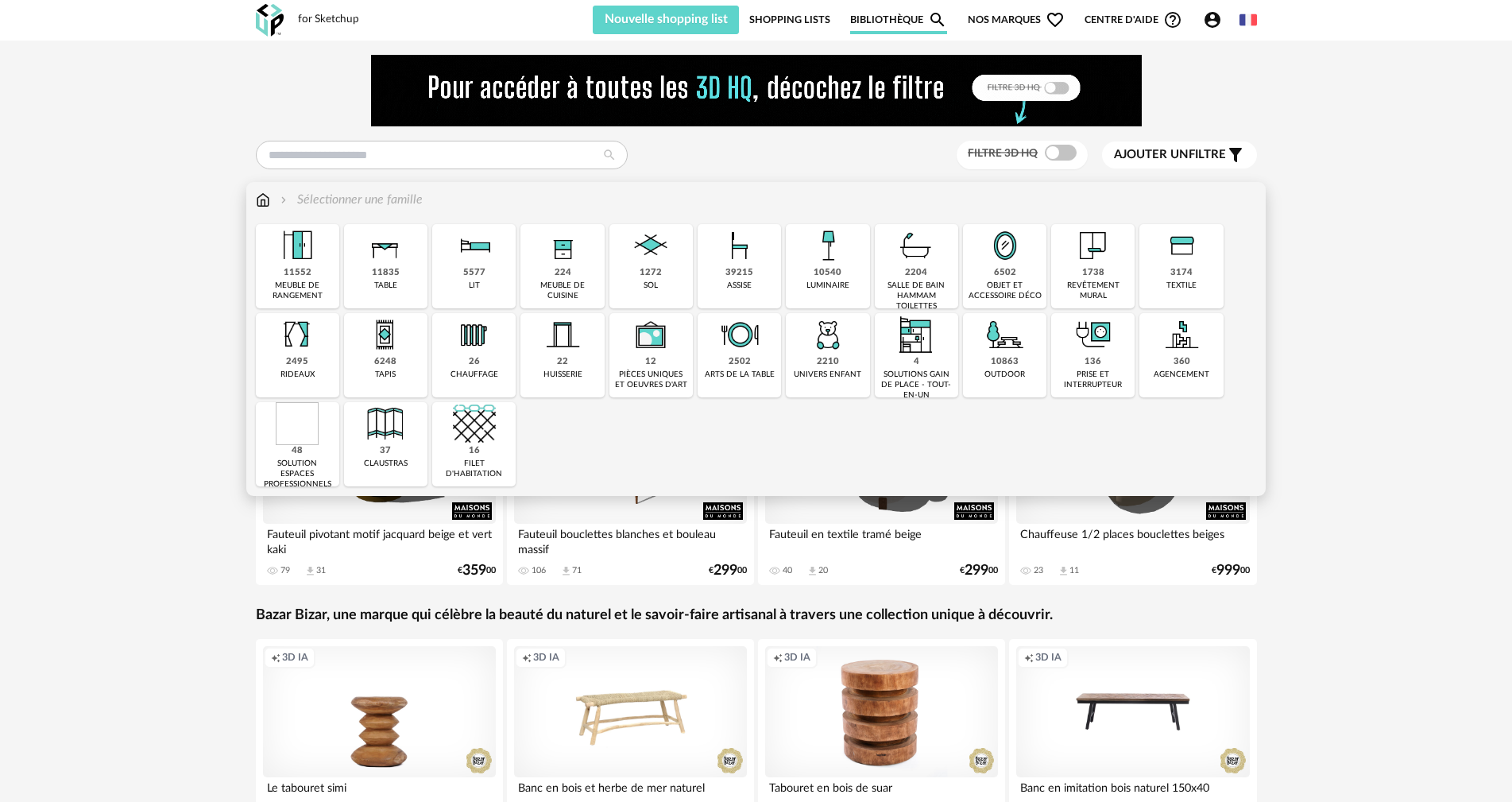 click at bounding box center [474, 246] 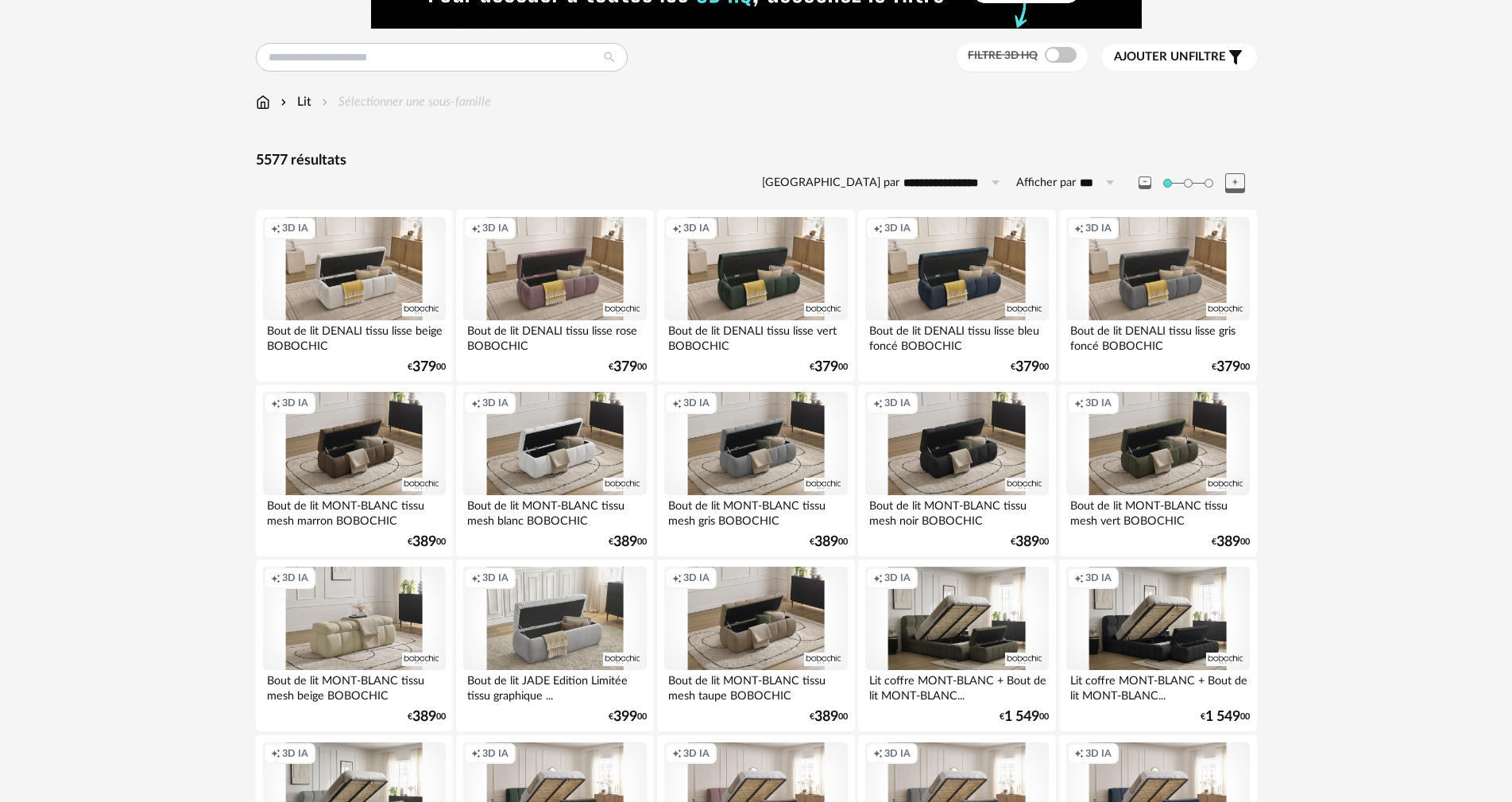 scroll, scrollTop: 0, scrollLeft: 0, axis: both 